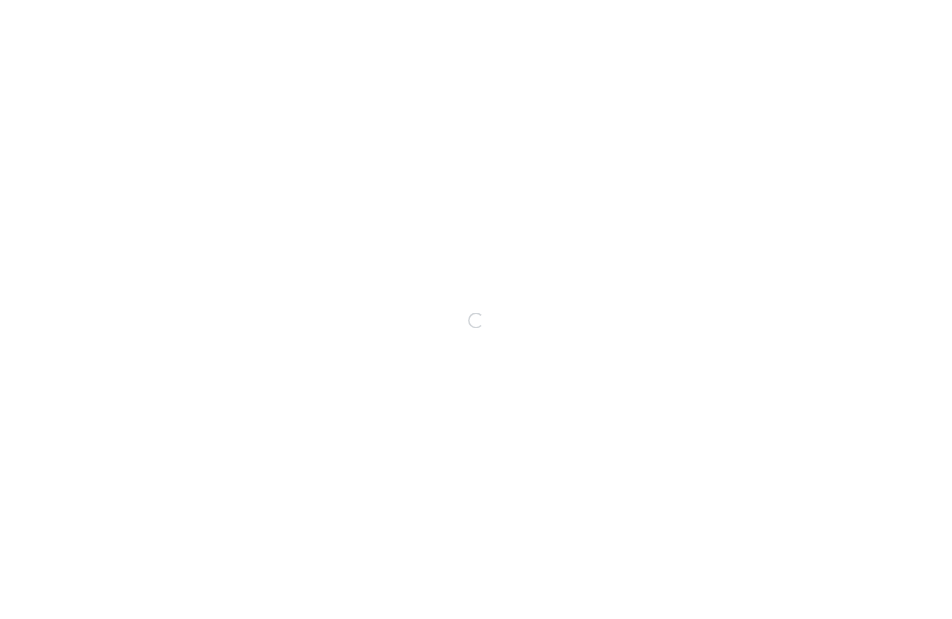 scroll, scrollTop: 0, scrollLeft: 0, axis: both 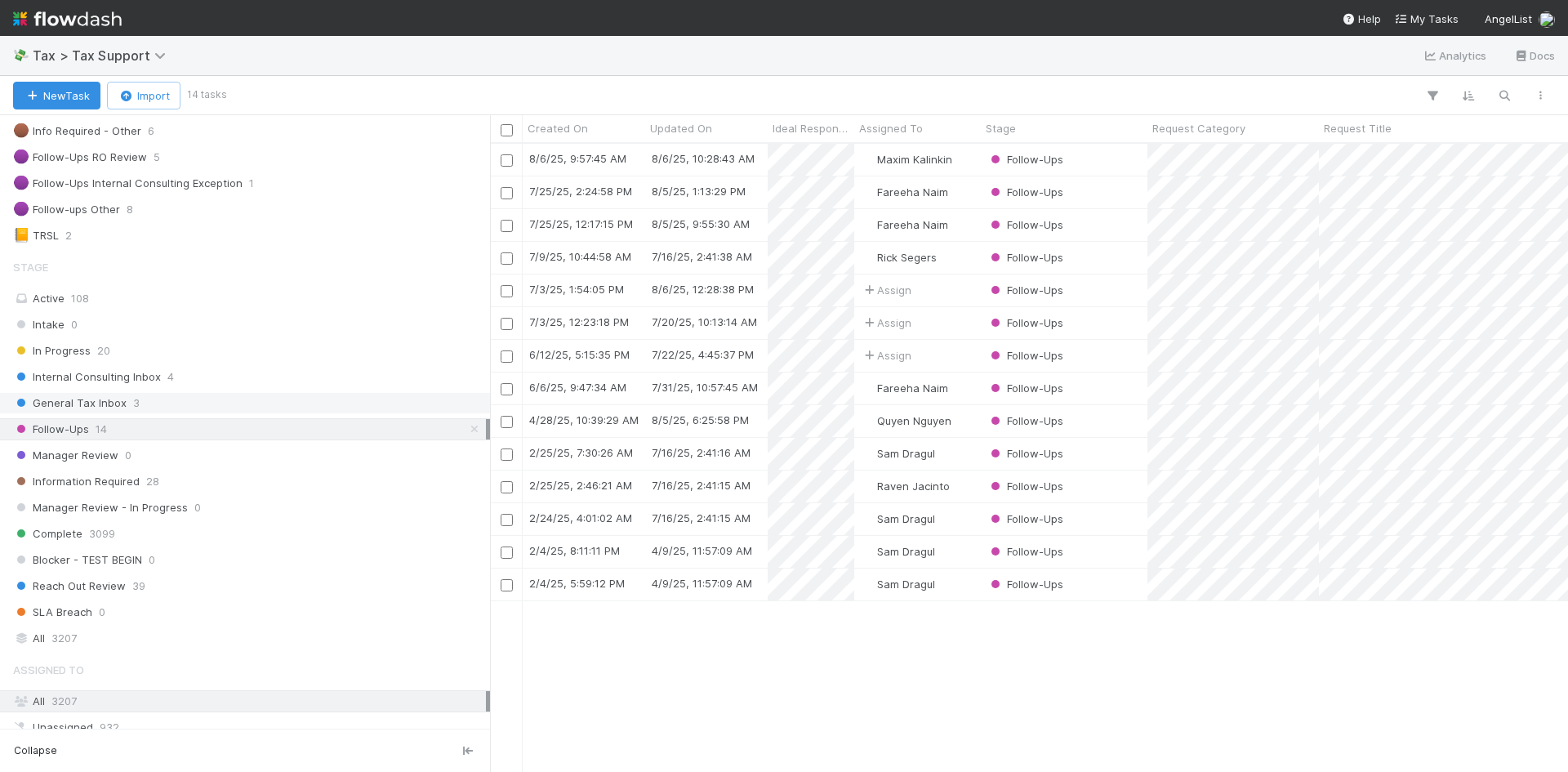 click on "General Tax Inbox" at bounding box center (69, 403) 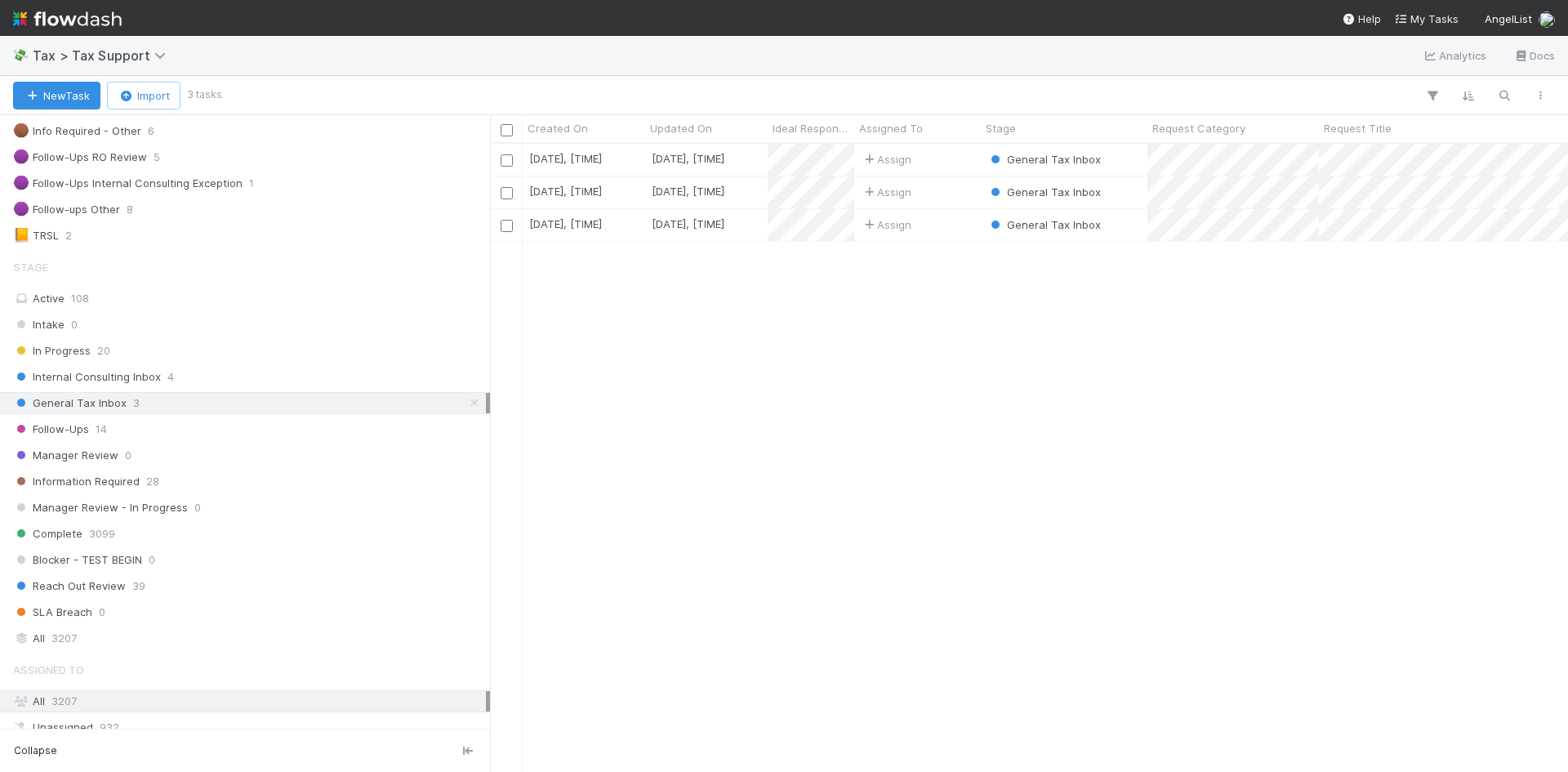 scroll, scrollTop: 13, scrollLeft: 13, axis: both 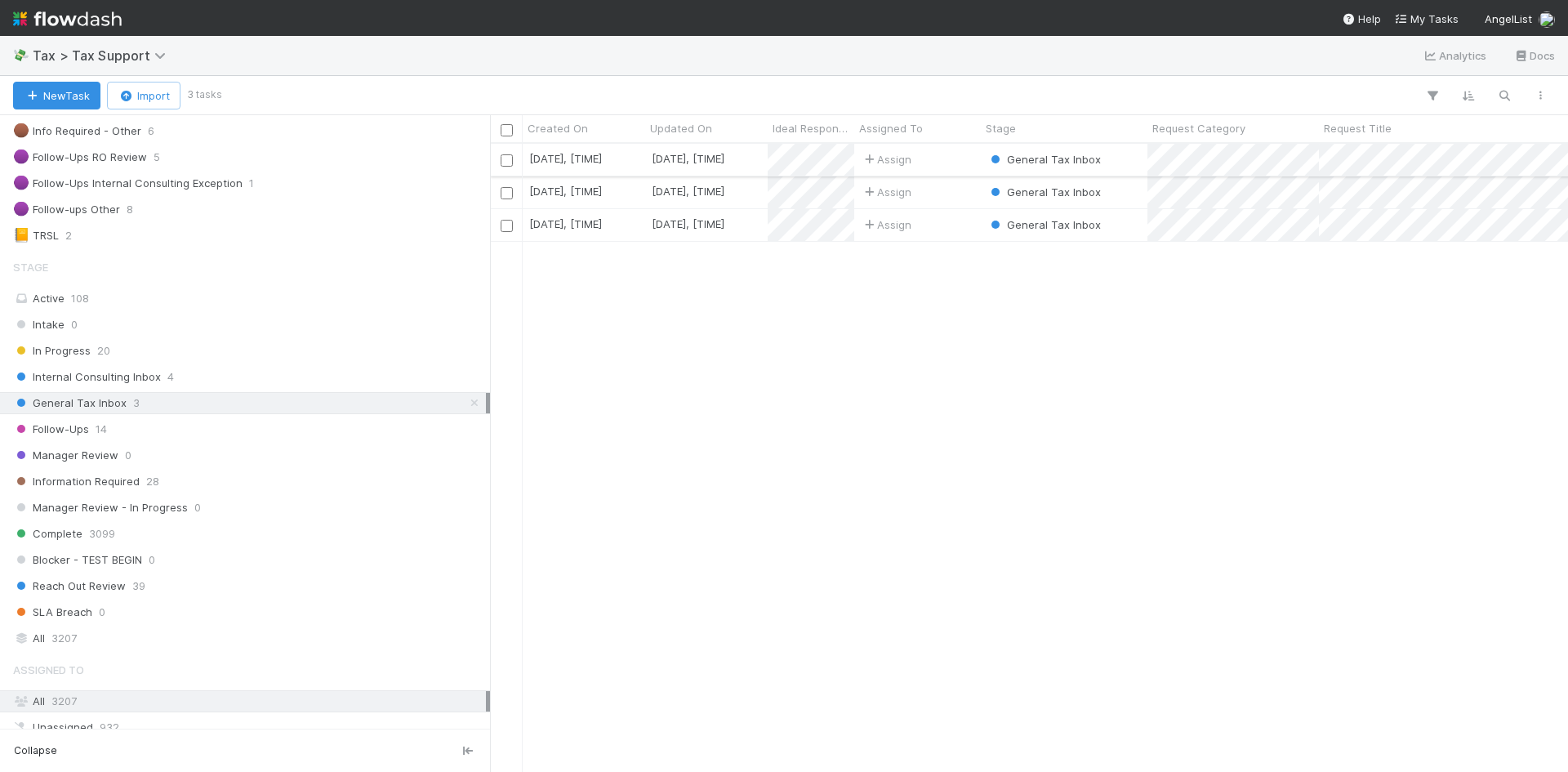 click on "Assign" at bounding box center (917, 159) 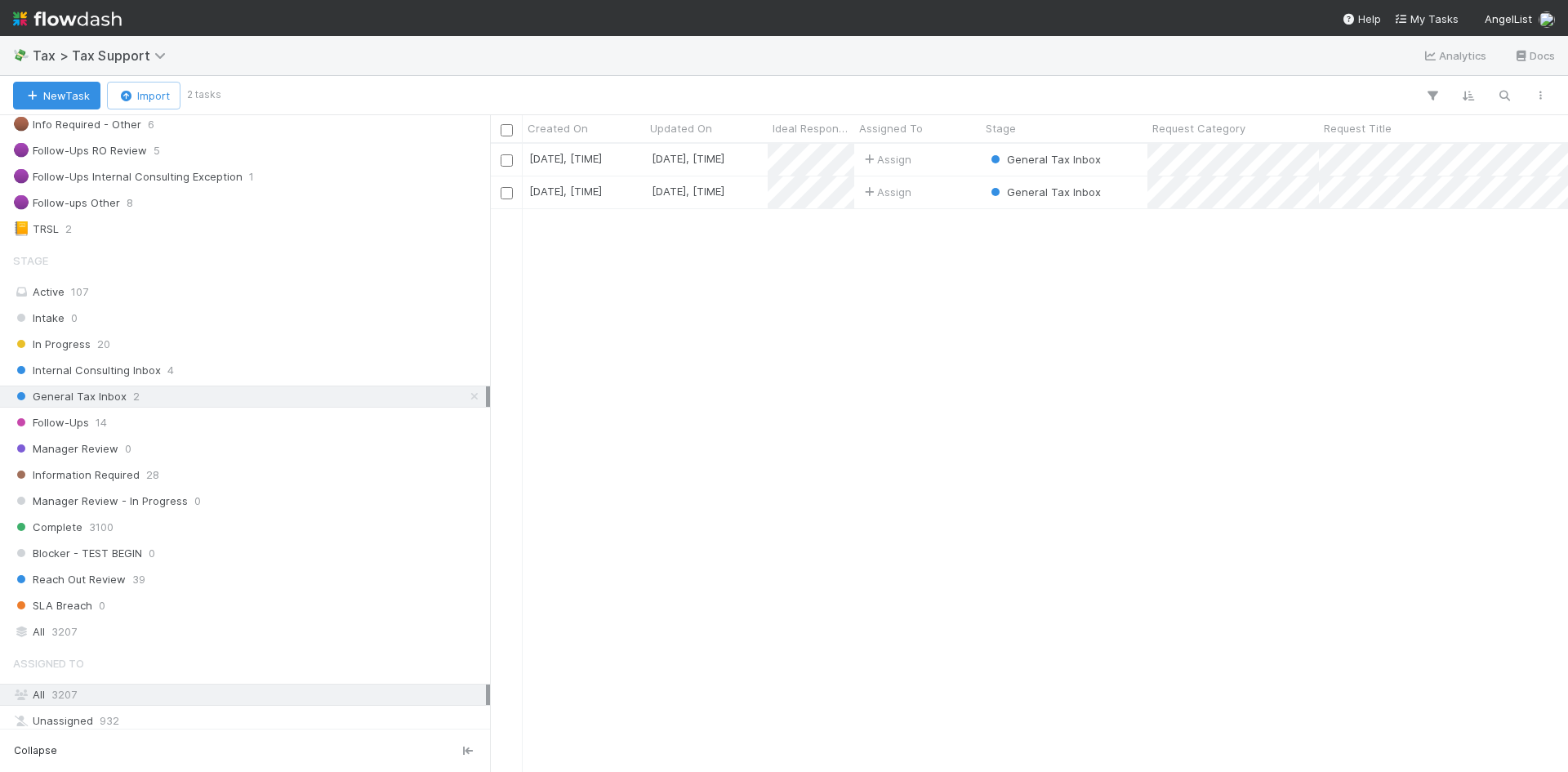 scroll, scrollTop: 245, scrollLeft: 0, axis: vertical 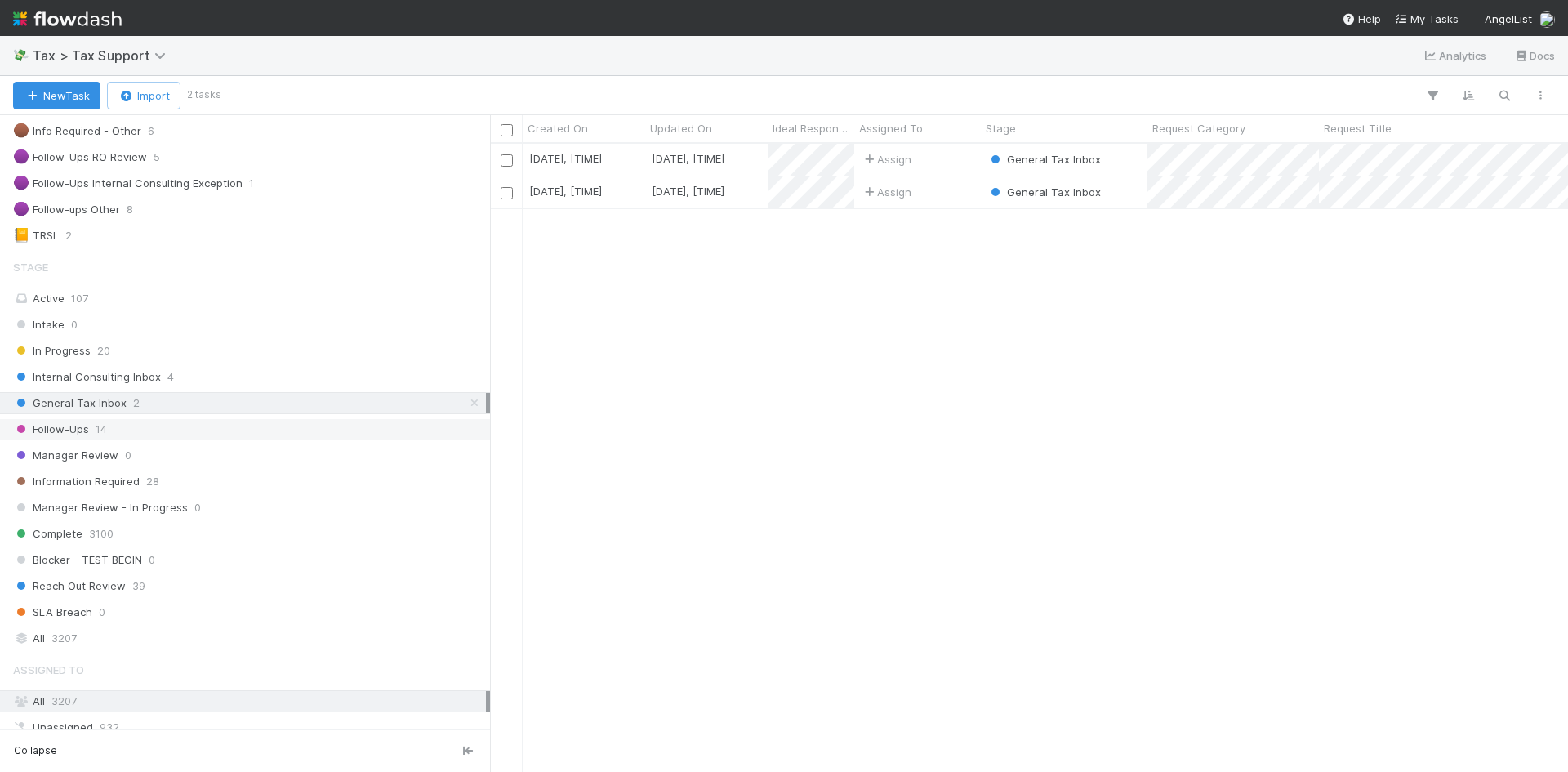 click on "Follow-Ups   14" at bounding box center (249, 429) 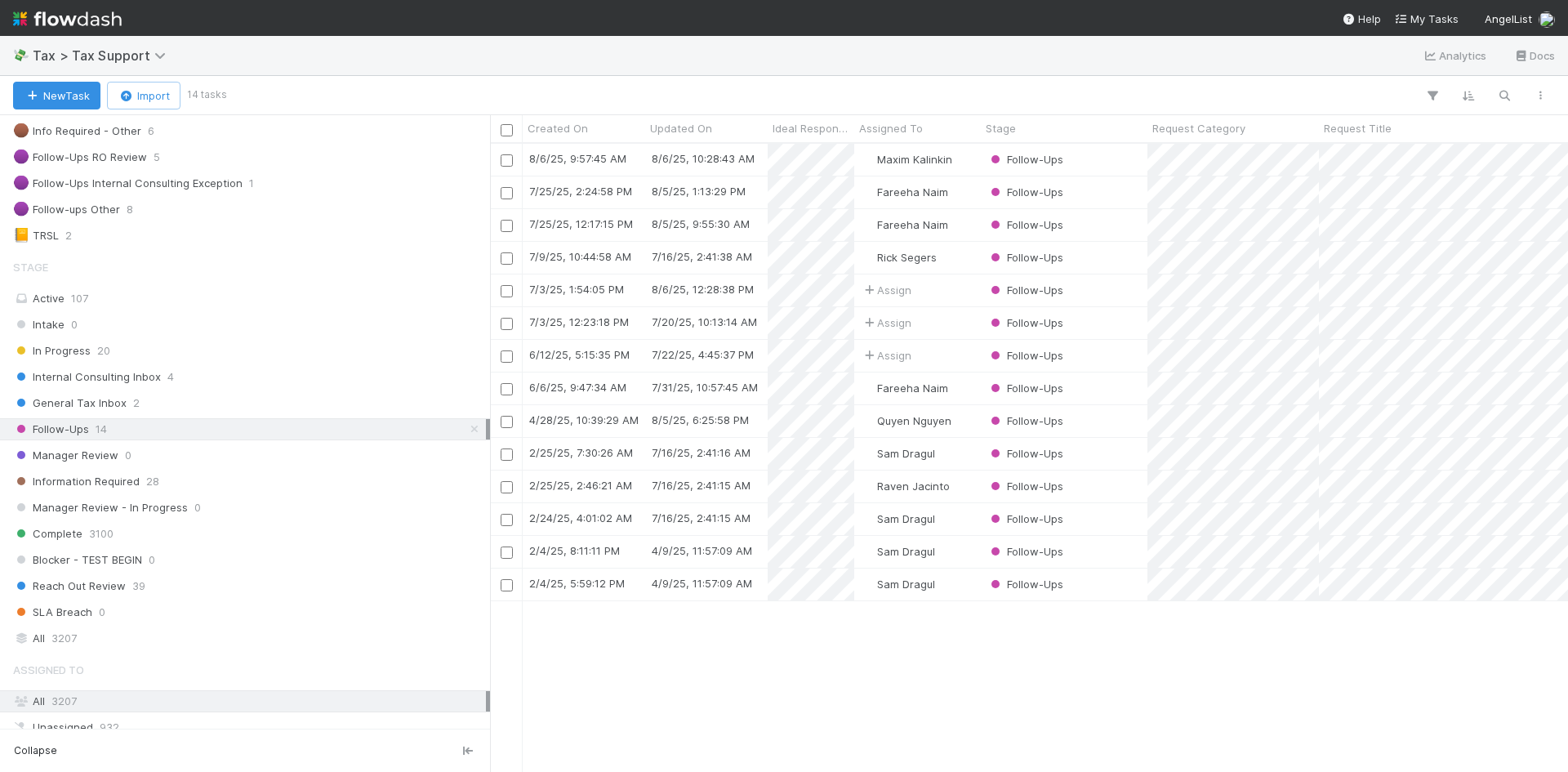 scroll, scrollTop: 13, scrollLeft: 13, axis: both 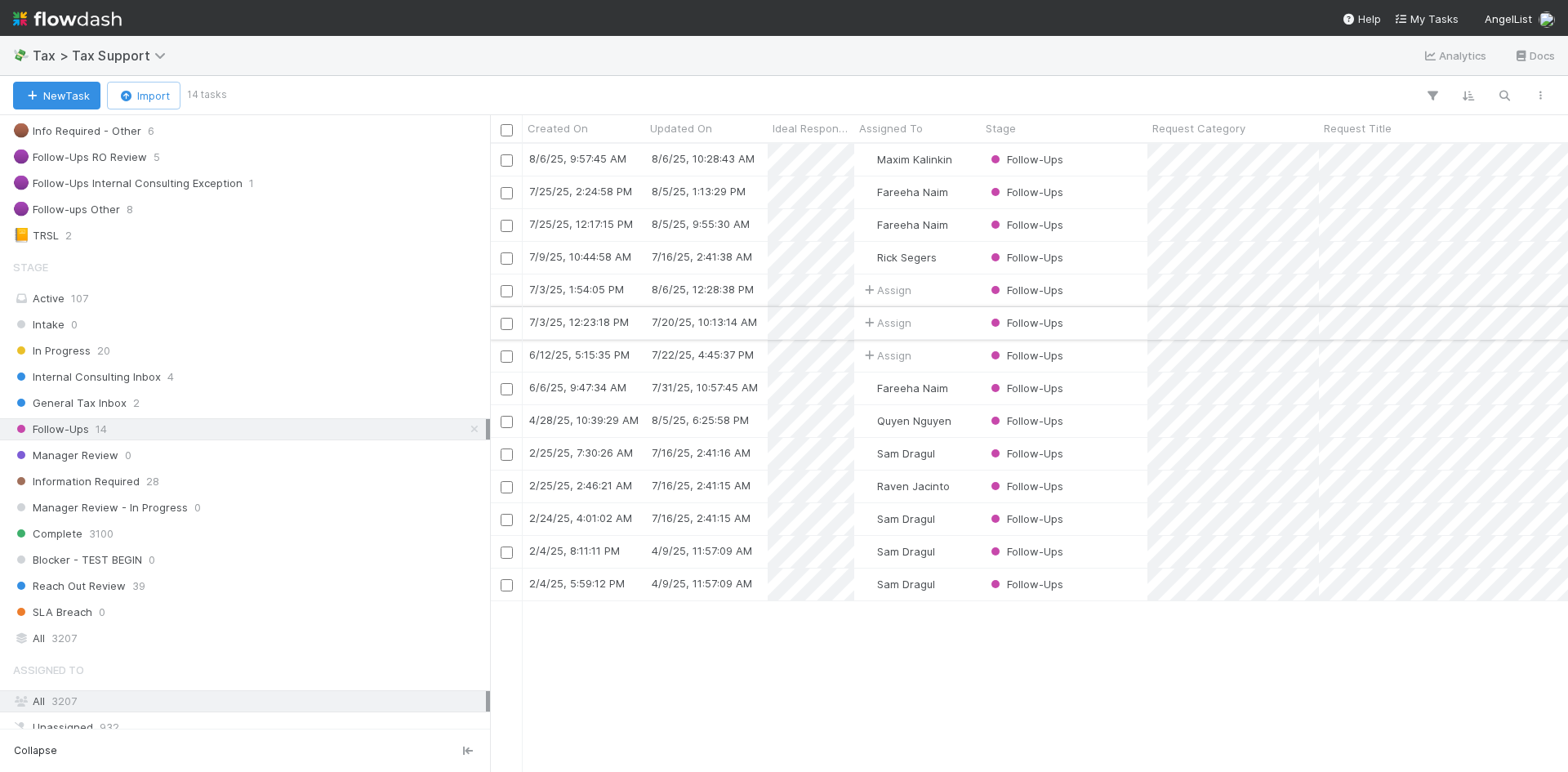 click on "Assign" at bounding box center [917, 323] 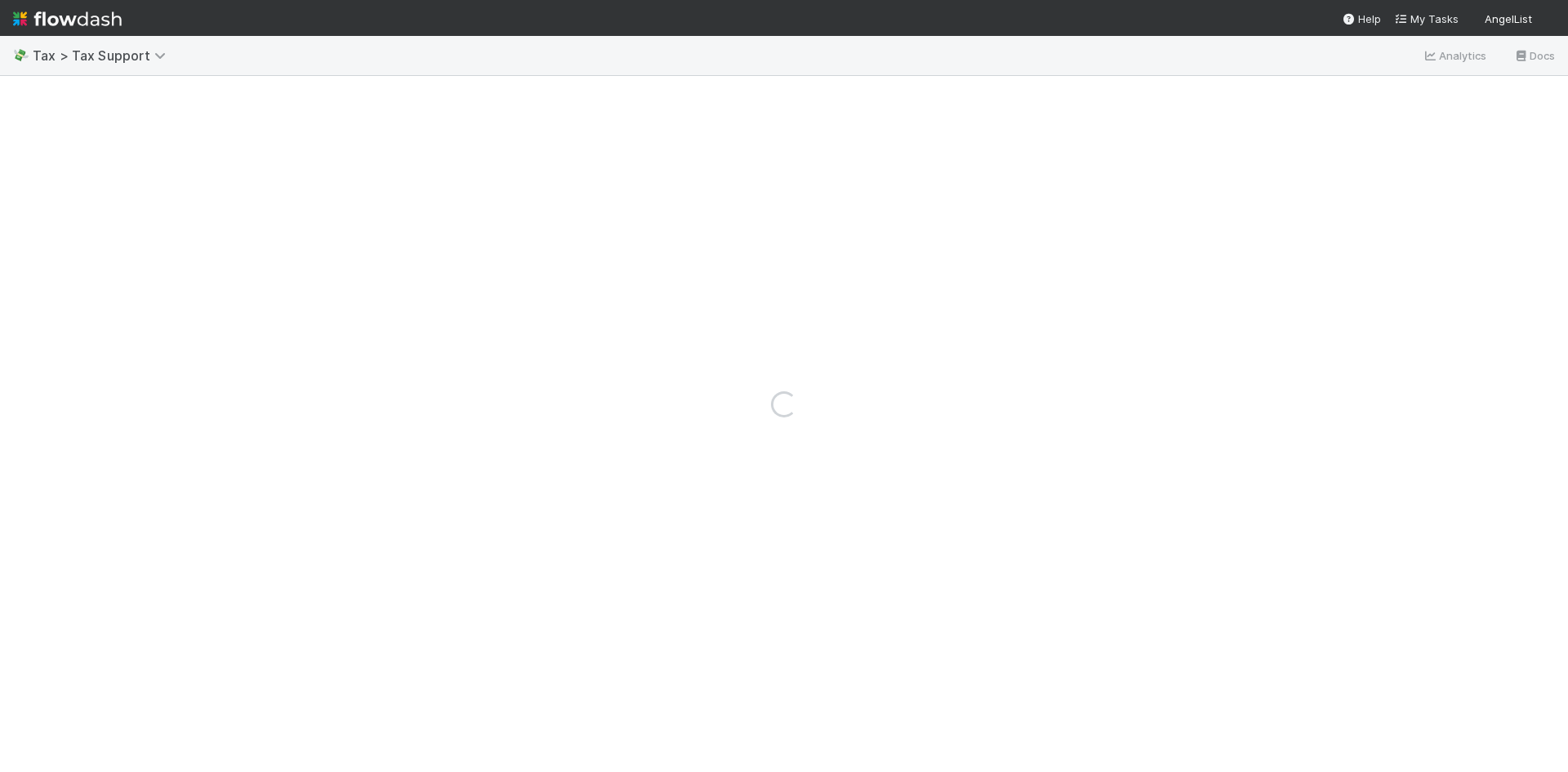 scroll, scrollTop: 0, scrollLeft: 0, axis: both 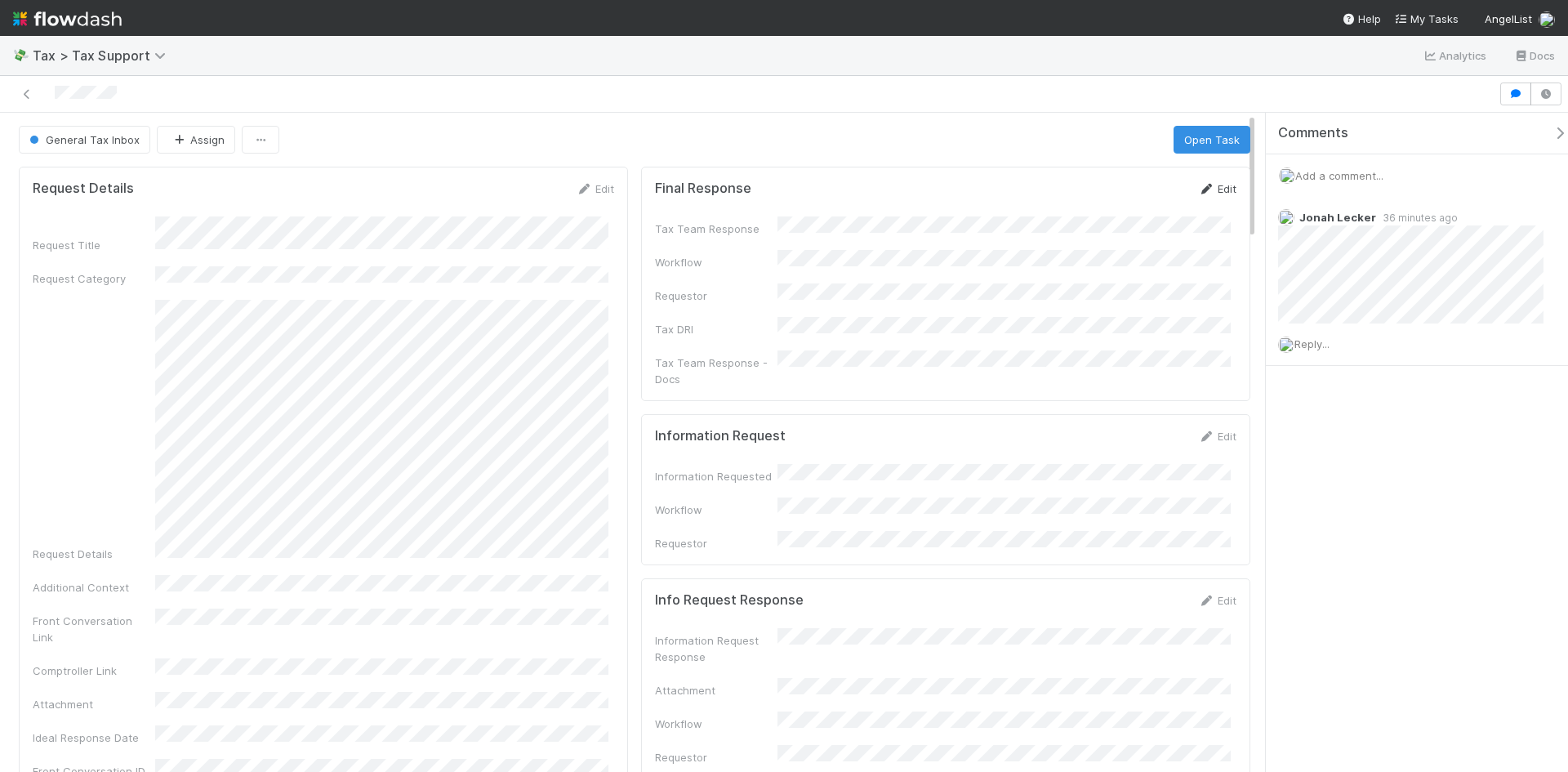 click on "Edit" at bounding box center (1217, 189) 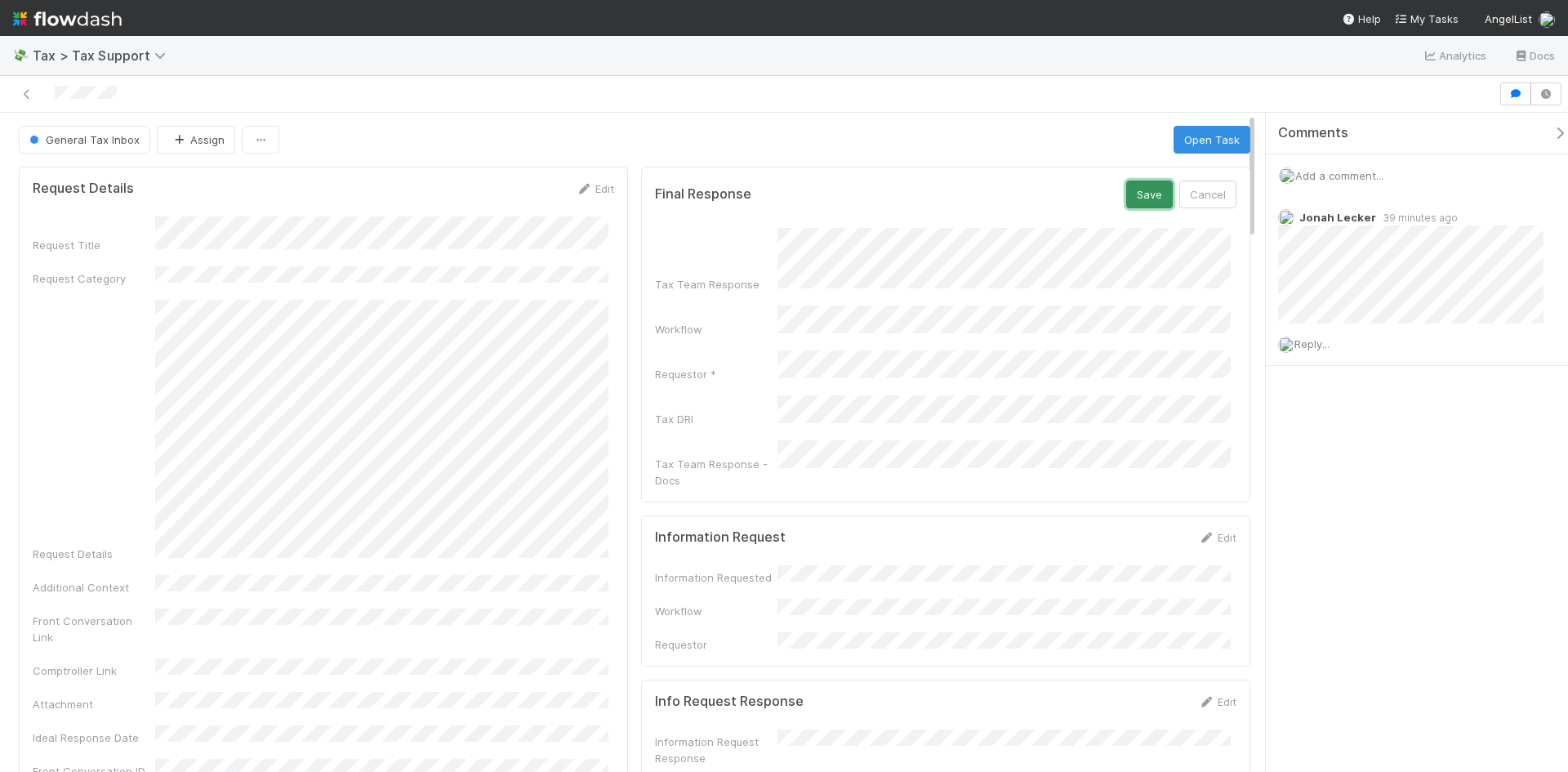 click on "Save" at bounding box center (1149, 194) 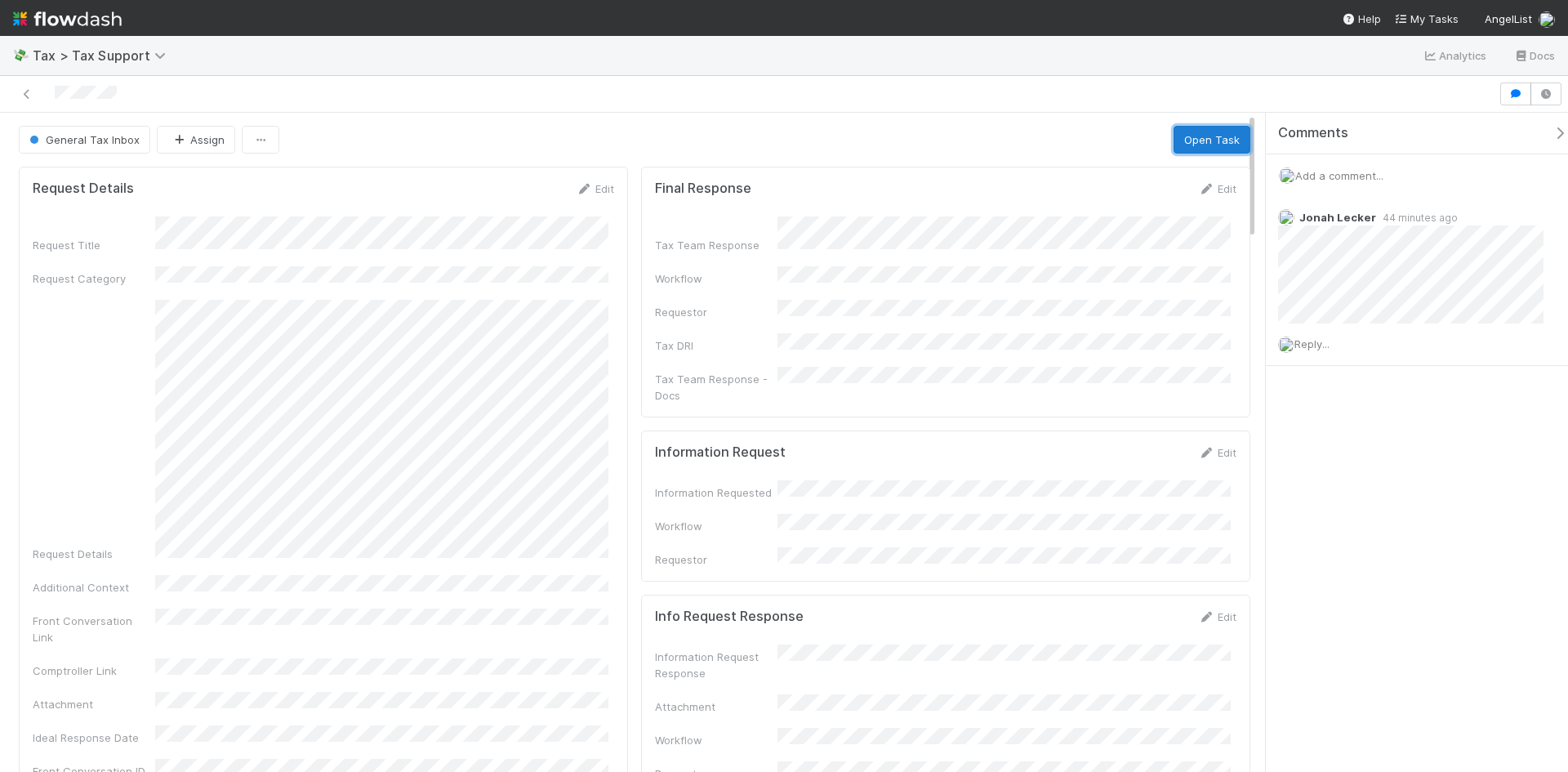 click on "Open Task" at bounding box center [1212, 140] 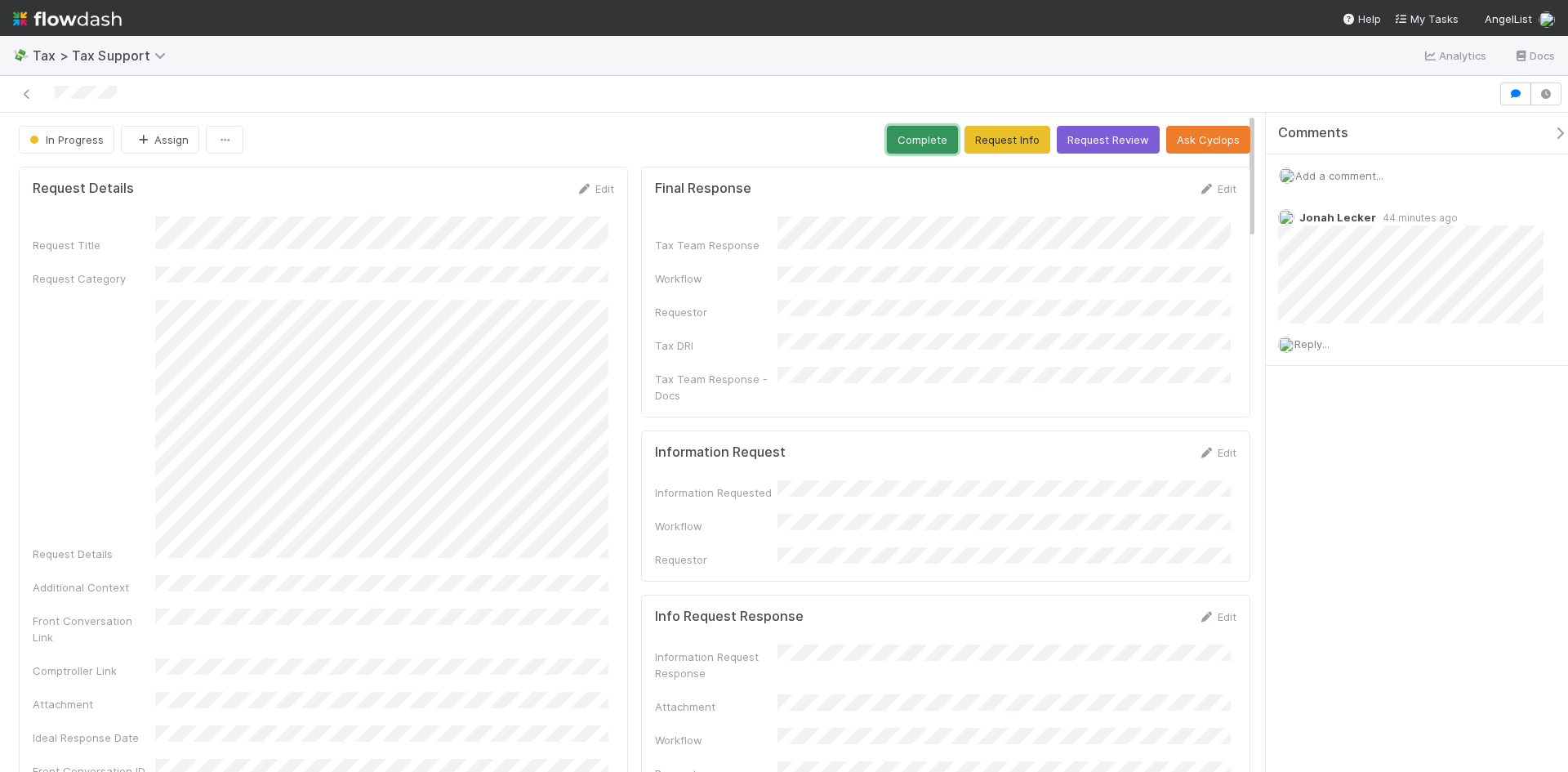 click on "Complete" at bounding box center (922, 140) 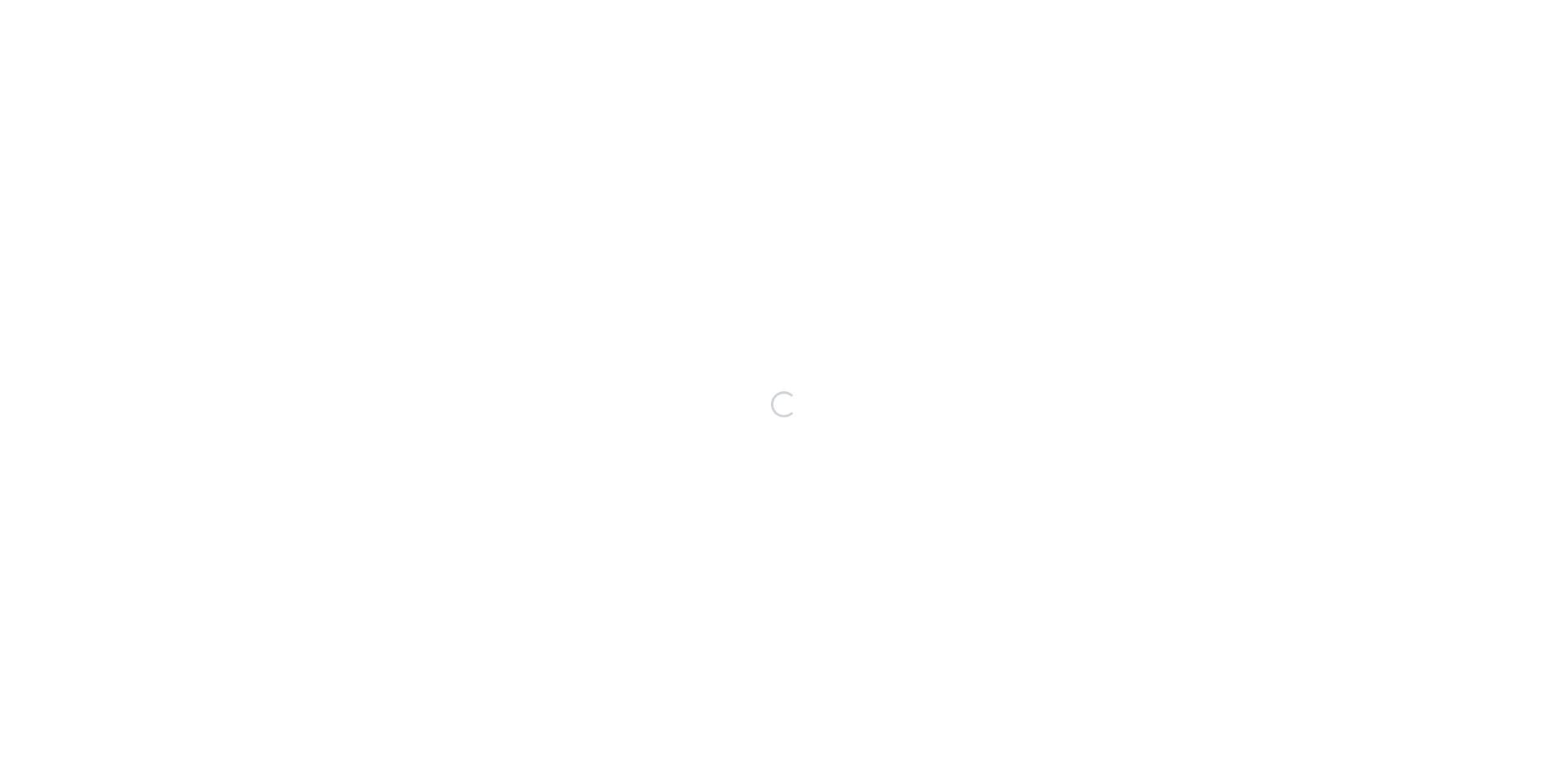 scroll, scrollTop: 0, scrollLeft: 0, axis: both 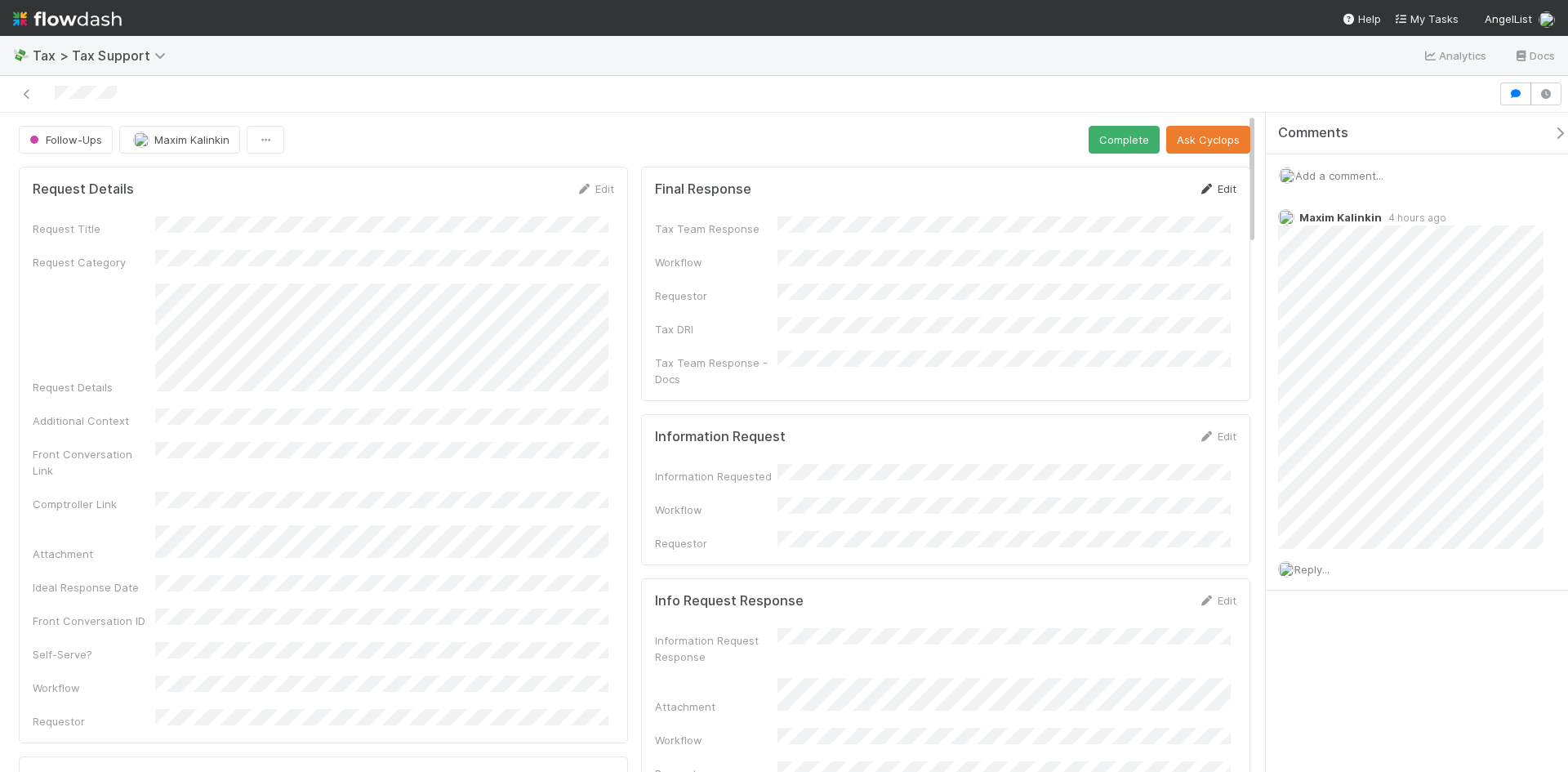 click on "Edit" at bounding box center (1217, 189) 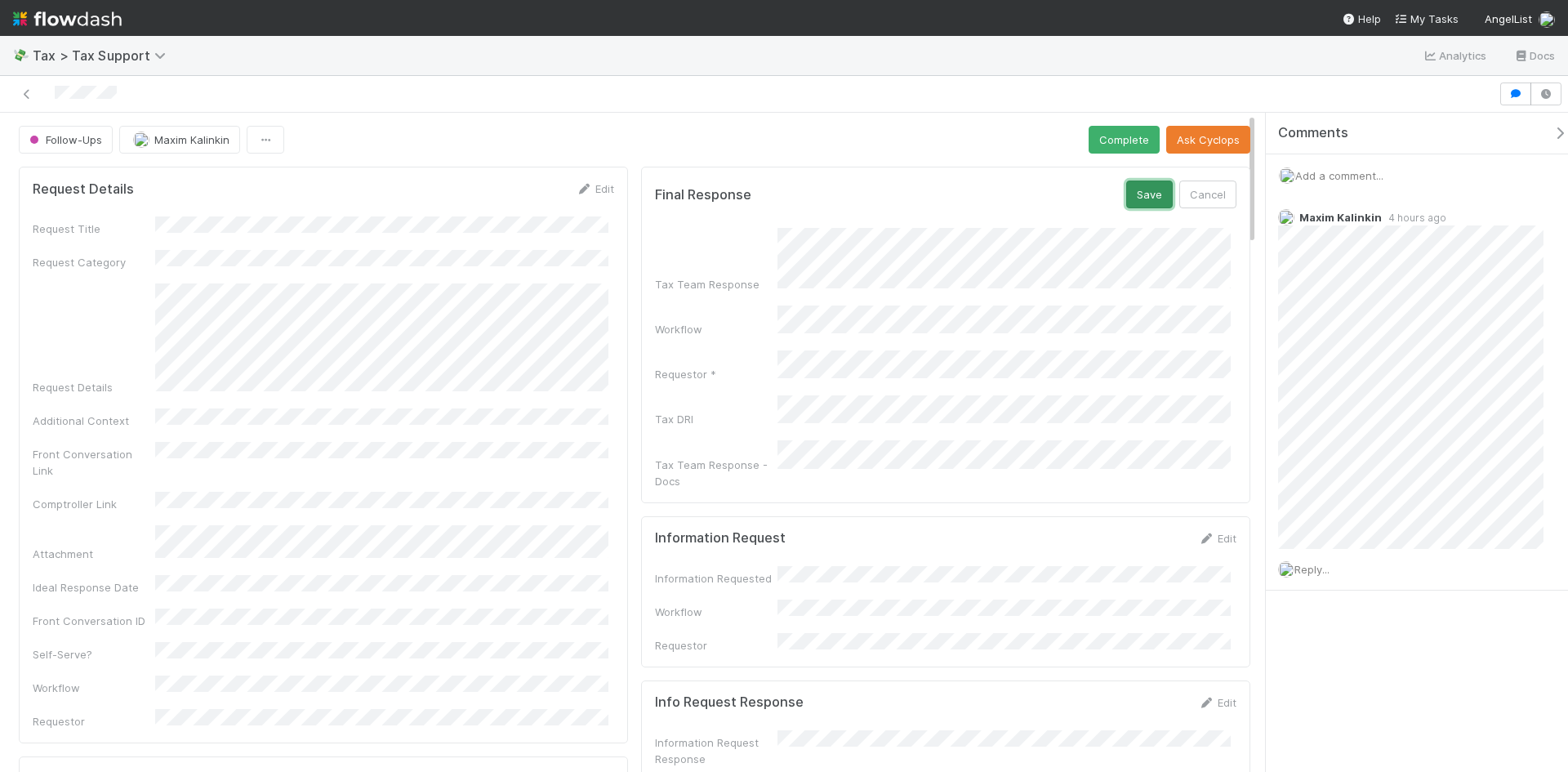 click on "Save" at bounding box center (1149, 194) 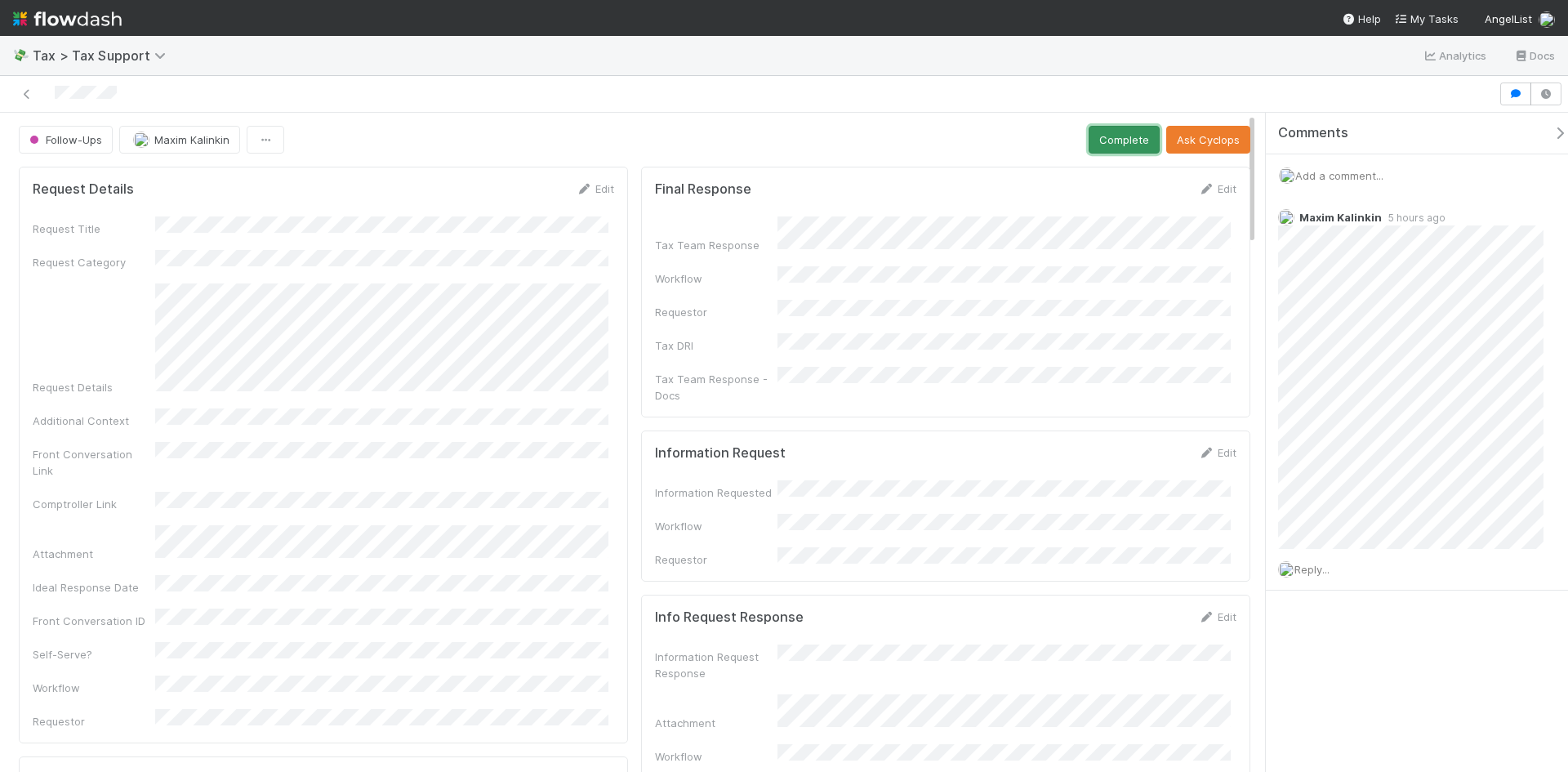 click on "Complete" at bounding box center [1124, 140] 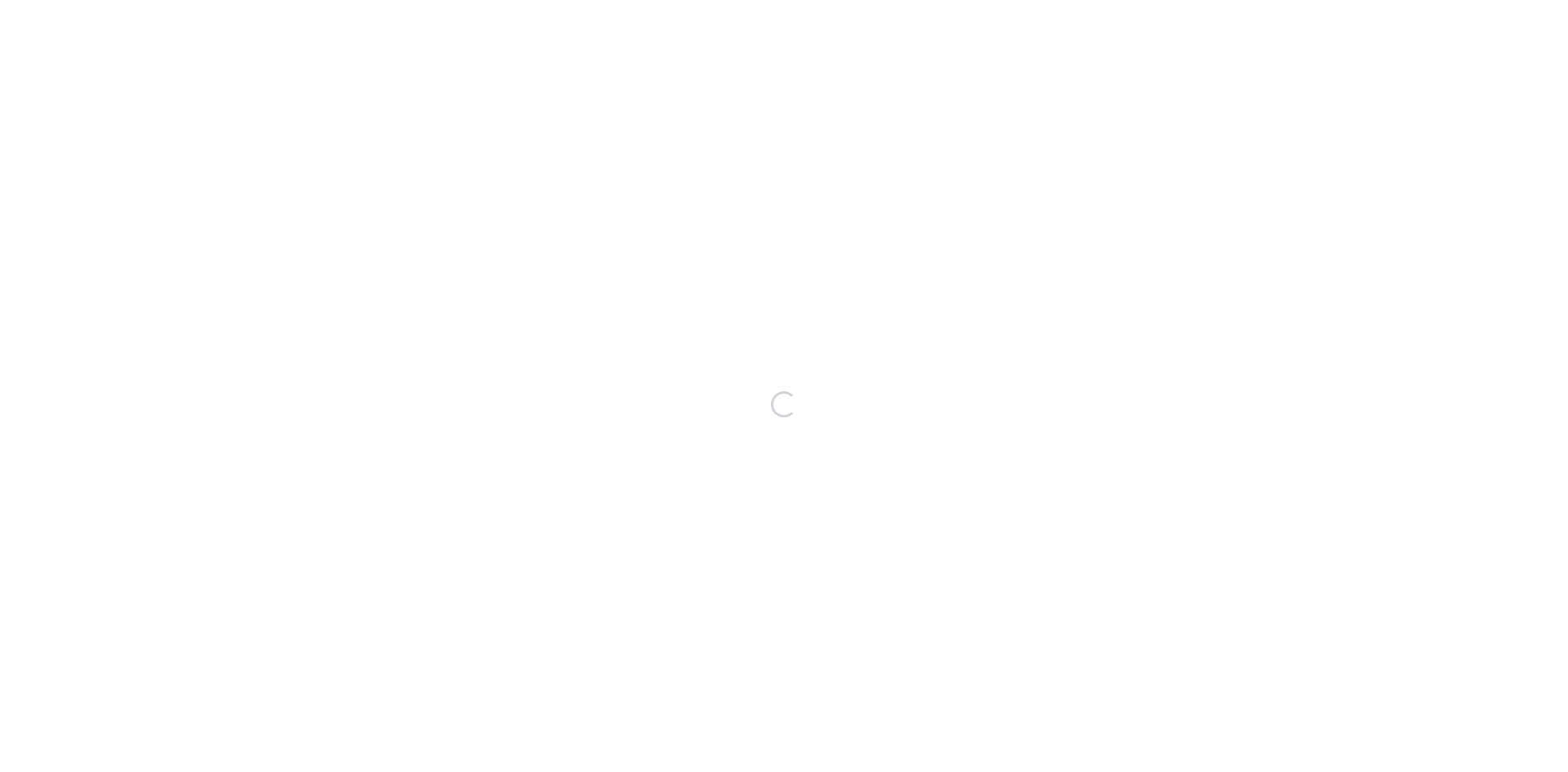 scroll, scrollTop: 0, scrollLeft: 0, axis: both 